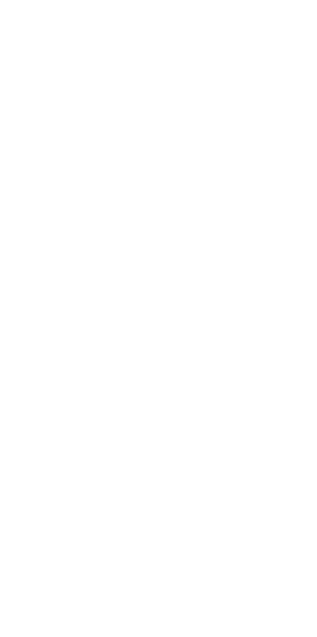 scroll, scrollTop: 0, scrollLeft: 0, axis: both 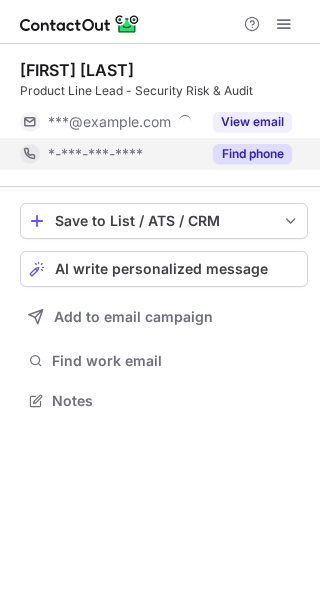 click on "Find phone" at bounding box center (252, 154) 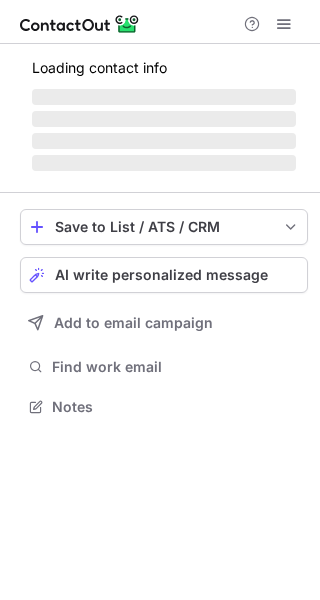 scroll, scrollTop: 0, scrollLeft: 0, axis: both 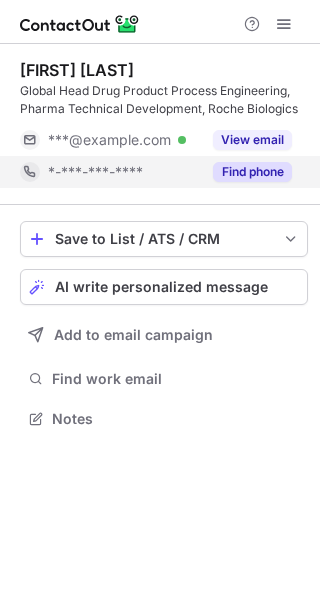 click on "Find phone" at bounding box center (252, 172) 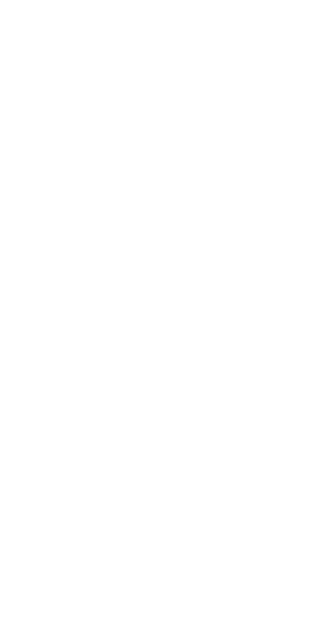 scroll, scrollTop: 0, scrollLeft: 0, axis: both 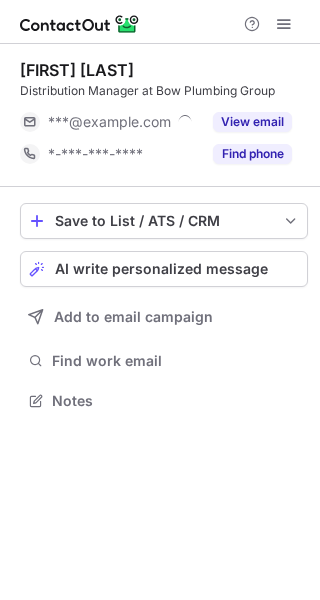 drag, startPoint x: 276, startPoint y: 158, endPoint x: 287, endPoint y: 181, distance: 25.495098 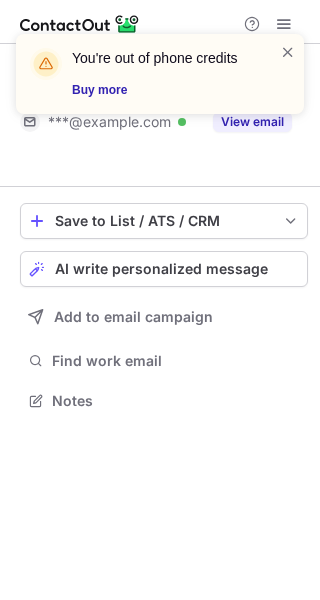 scroll, scrollTop: 355, scrollLeft: 320, axis: both 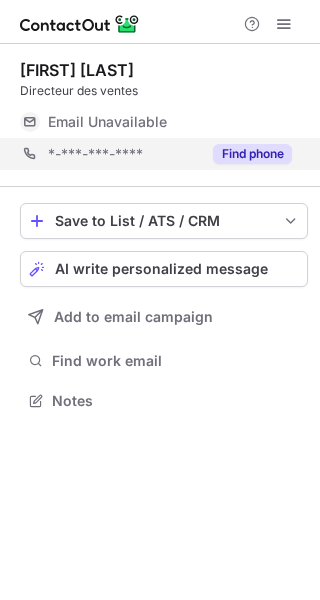 drag, startPoint x: 259, startPoint y: 147, endPoint x: 313, endPoint y: 165, distance: 56.920998 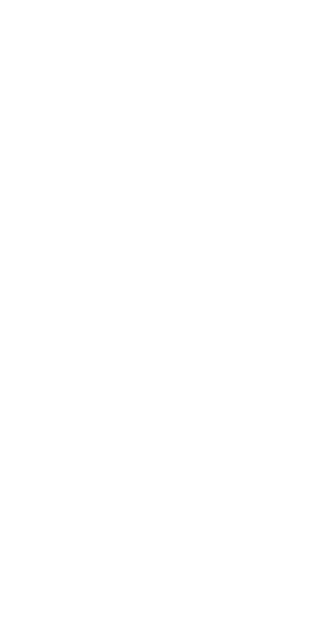 scroll, scrollTop: 0, scrollLeft: 0, axis: both 